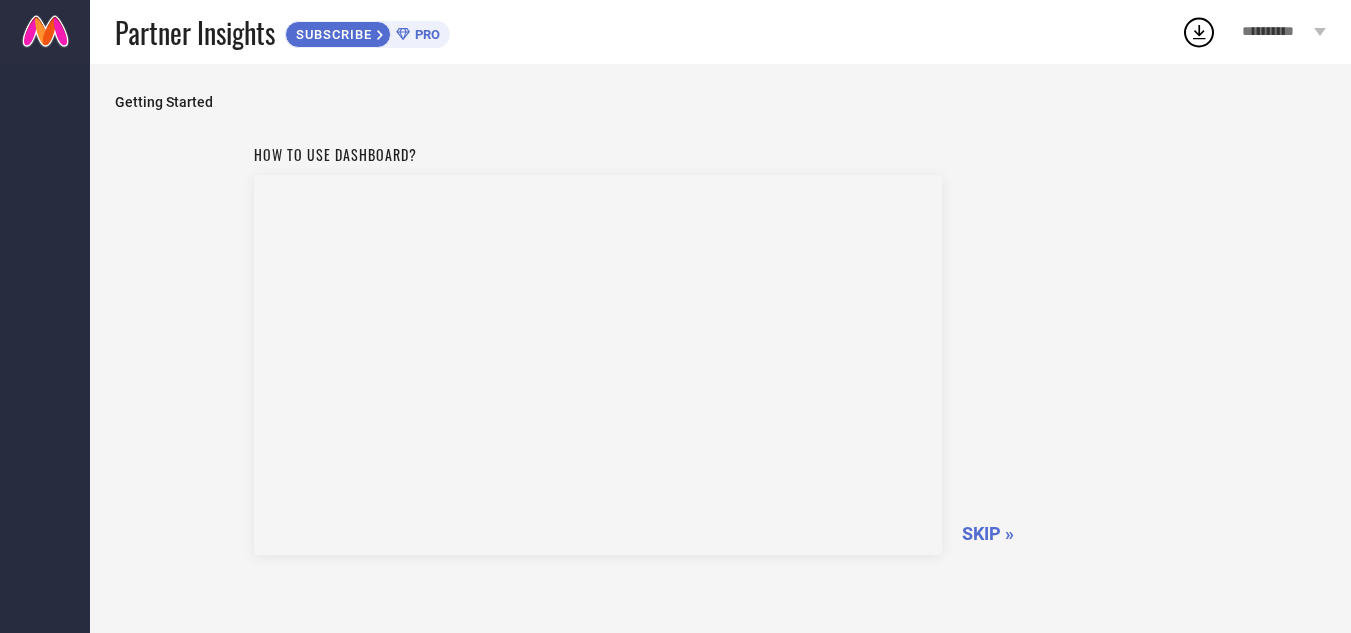 scroll, scrollTop: 0, scrollLeft: 0, axis: both 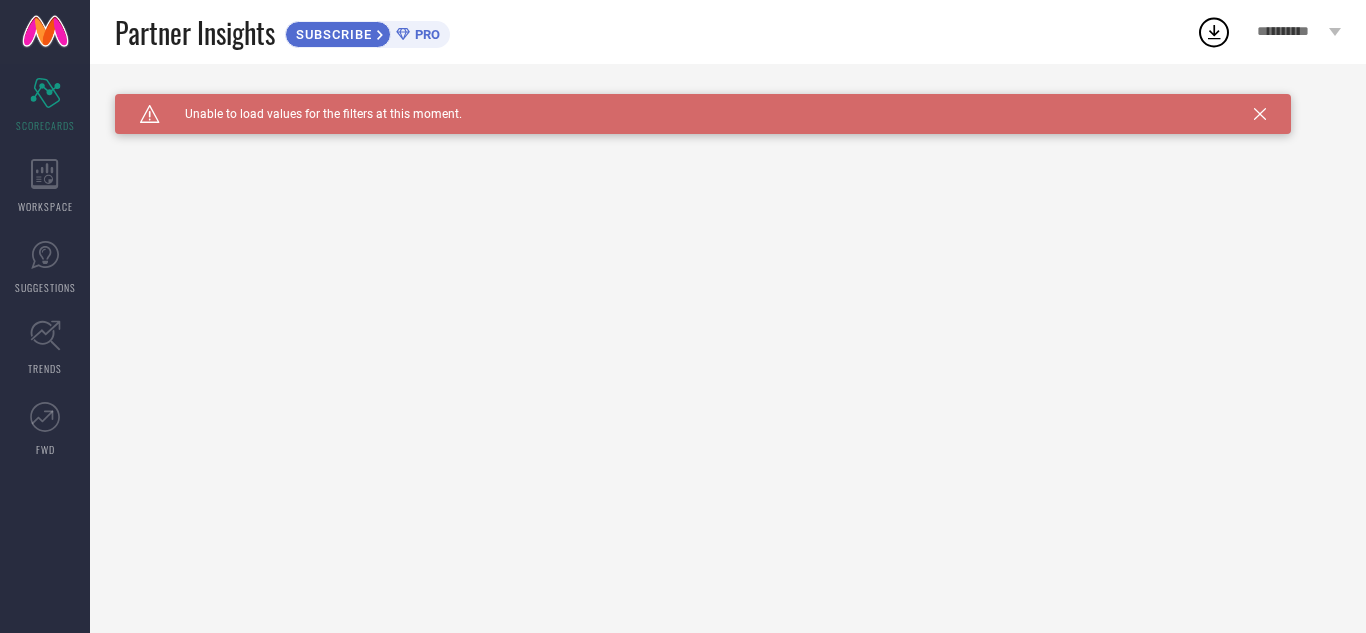 click on "PRO" at bounding box center (425, 34) 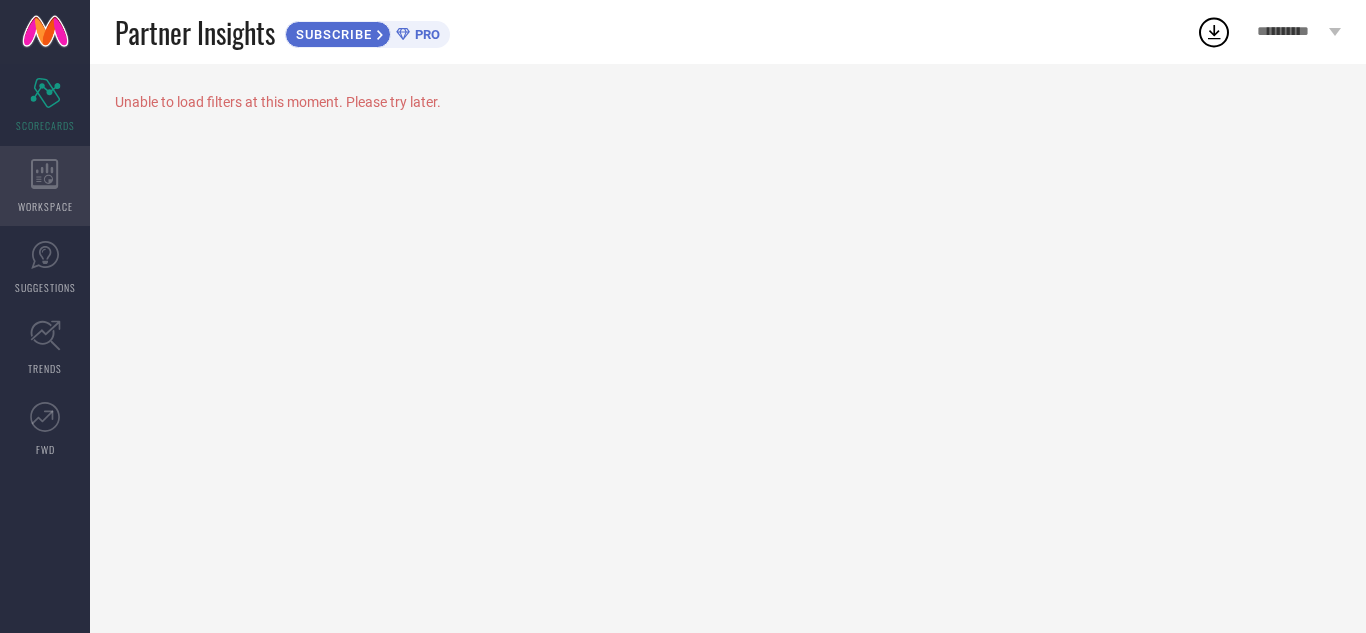 click 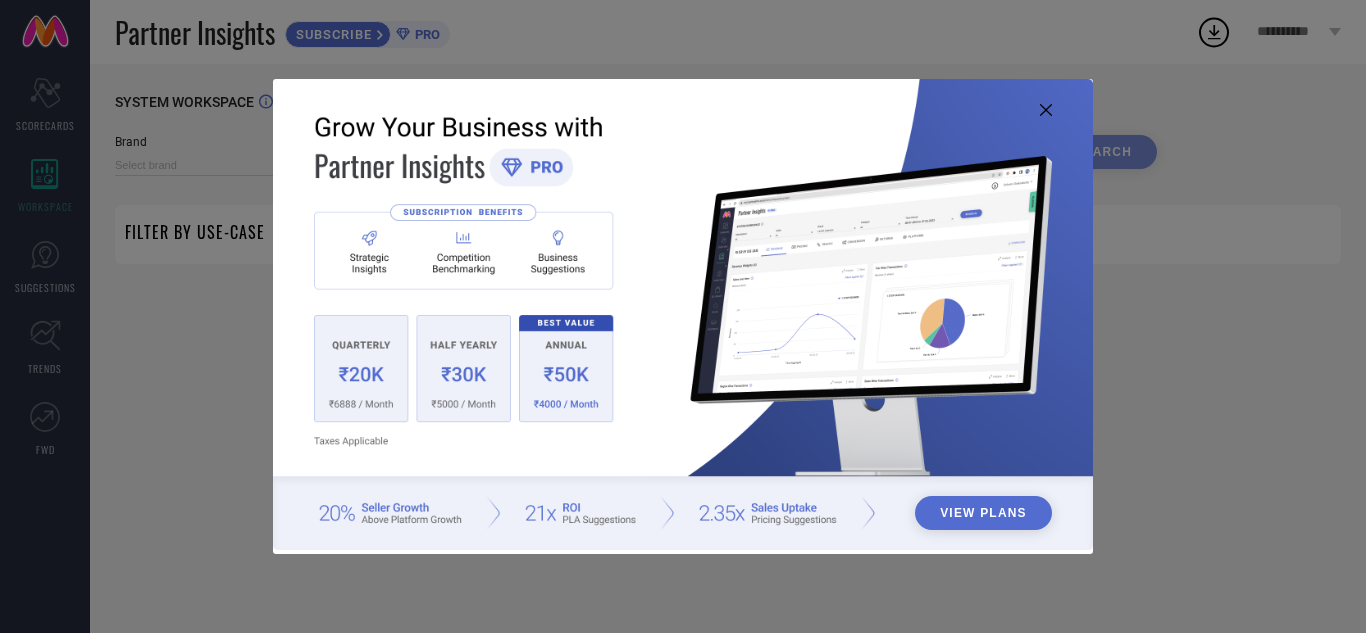 type on "1 STOP FASHION" 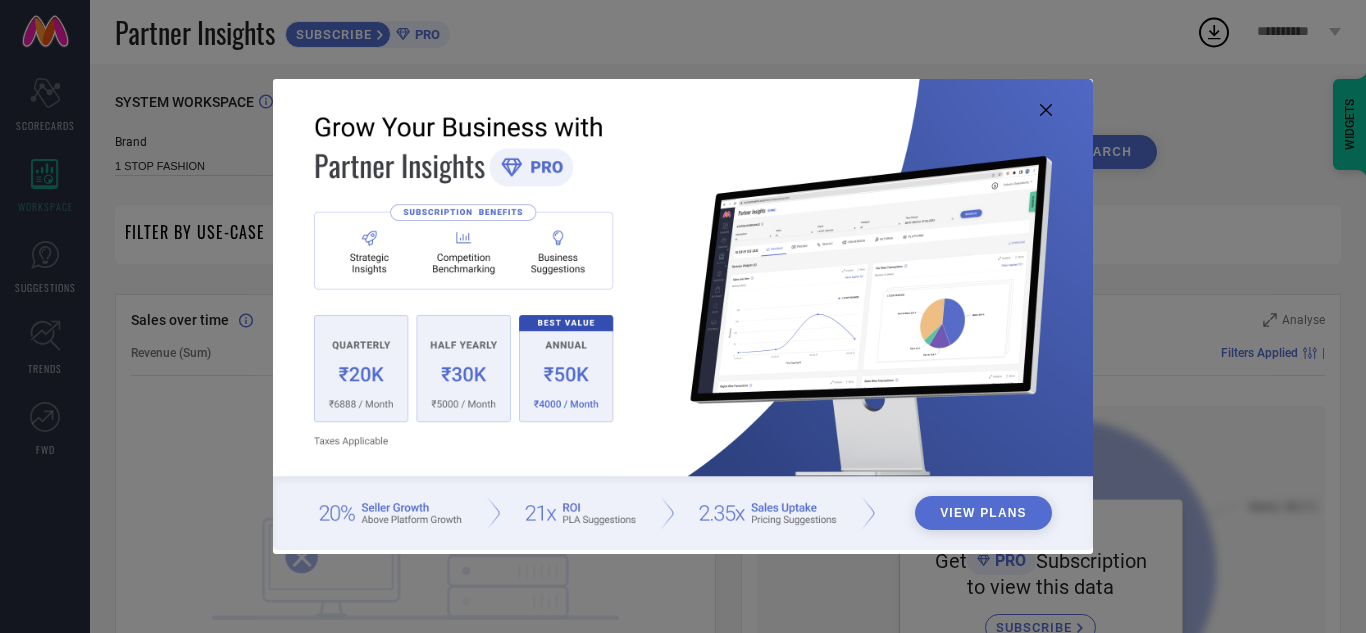 click 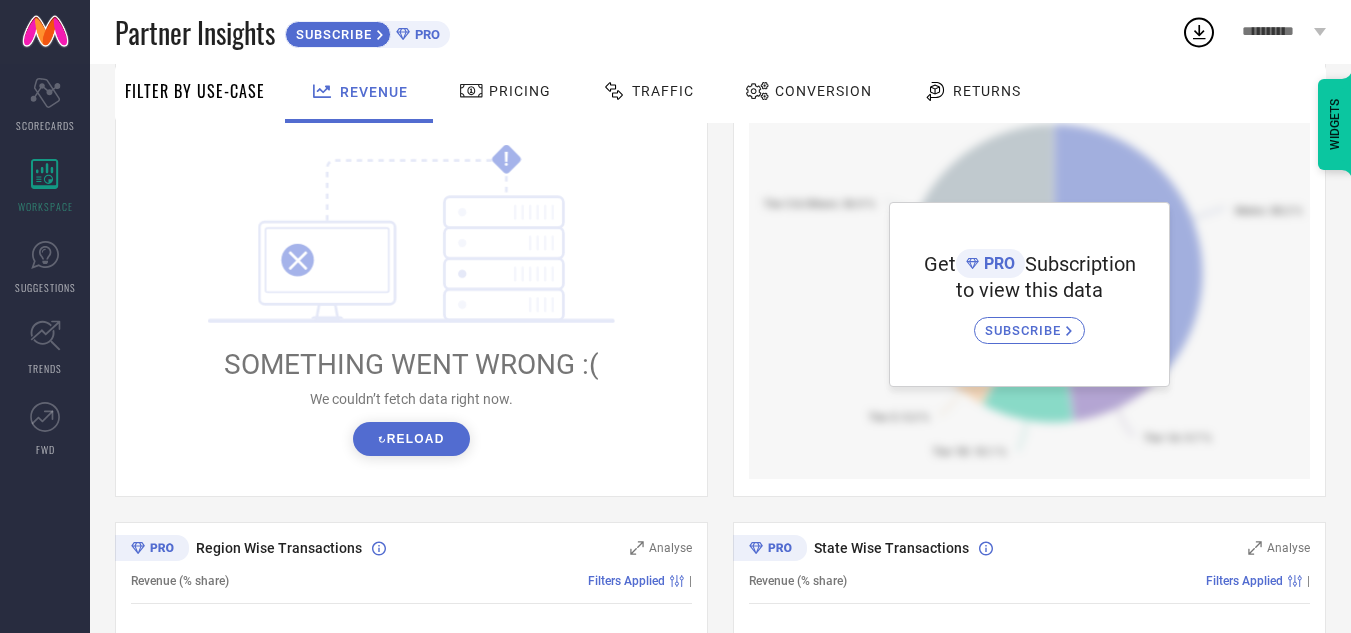 scroll, scrollTop: 359, scrollLeft: 0, axis: vertical 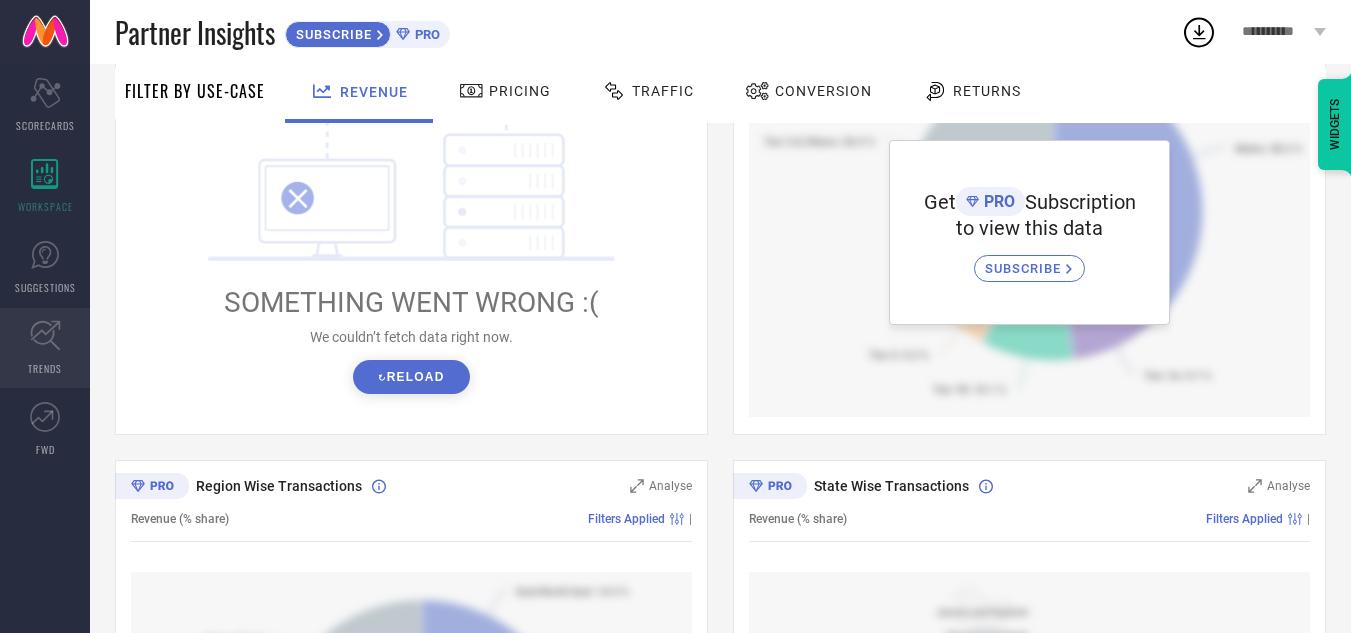 click 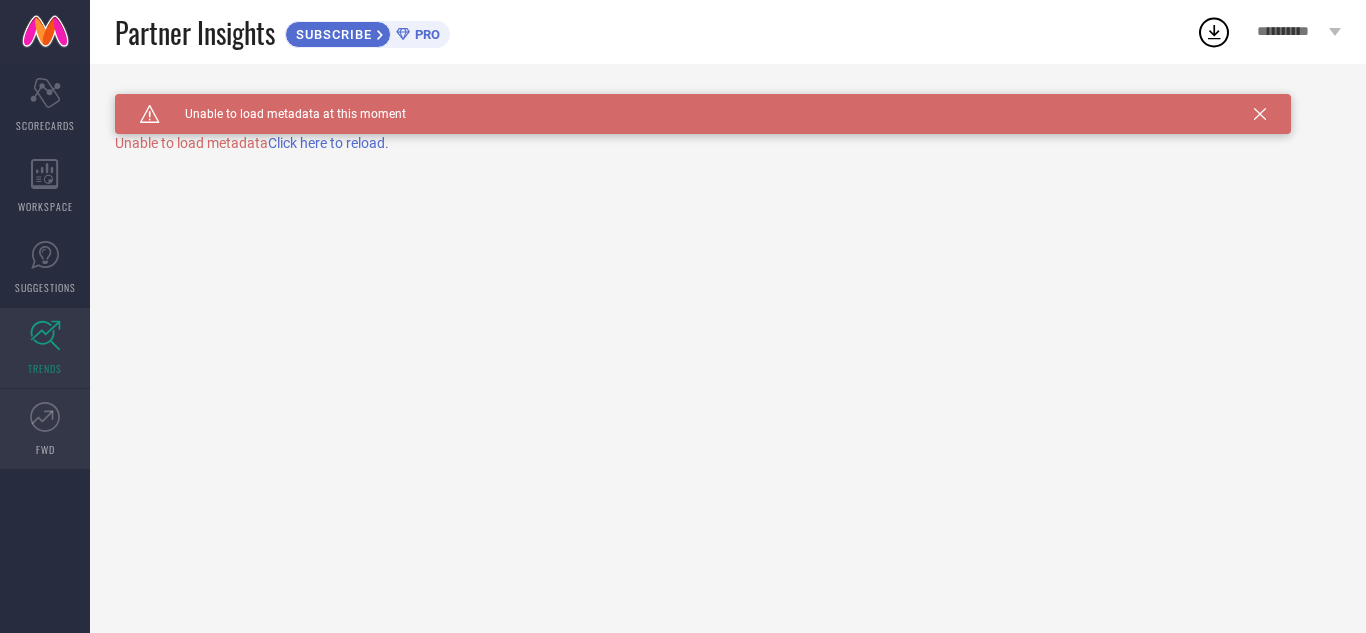 click on "FWD" at bounding box center (45, 429) 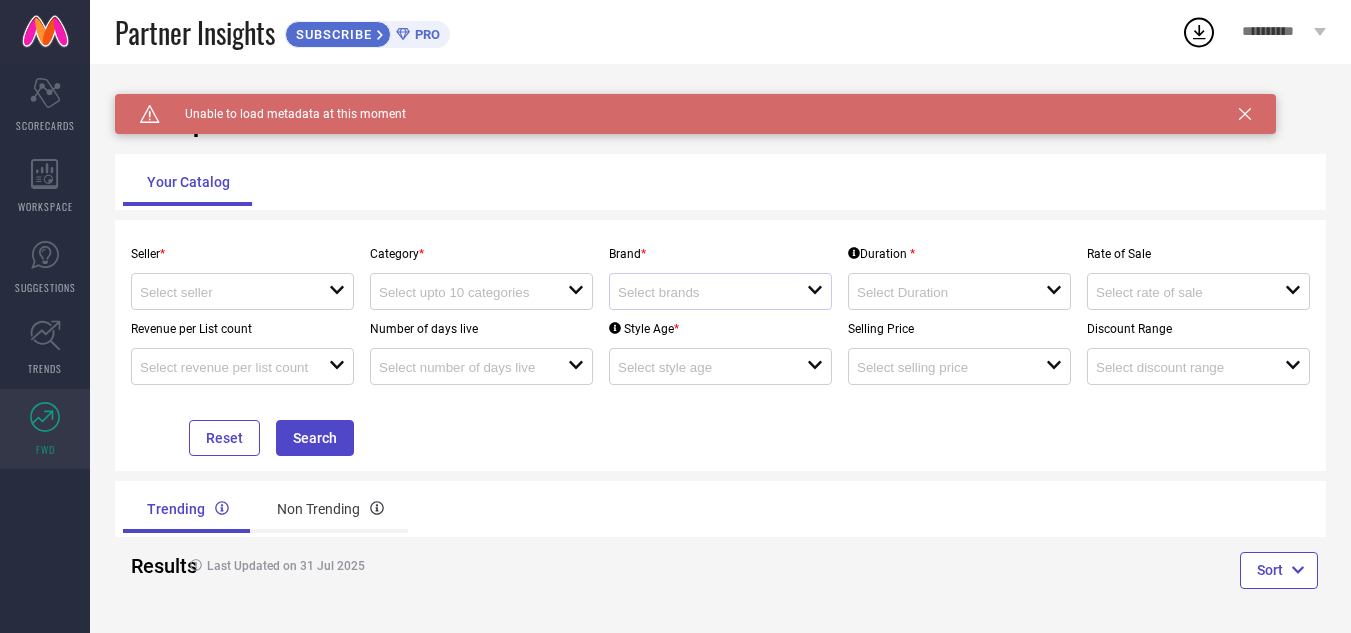scroll, scrollTop: 9, scrollLeft: 0, axis: vertical 